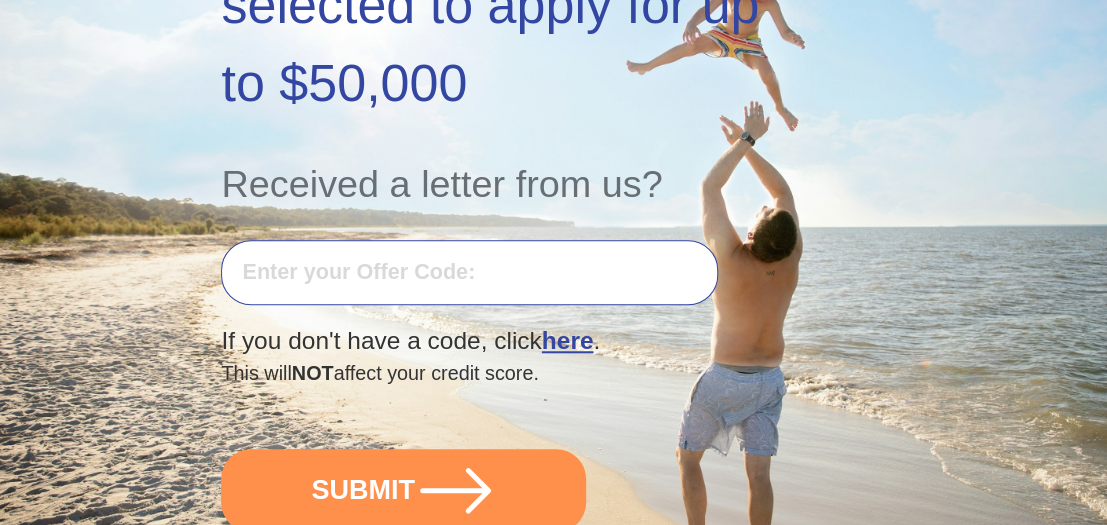 scroll, scrollTop: 476, scrollLeft: 0, axis: vertical 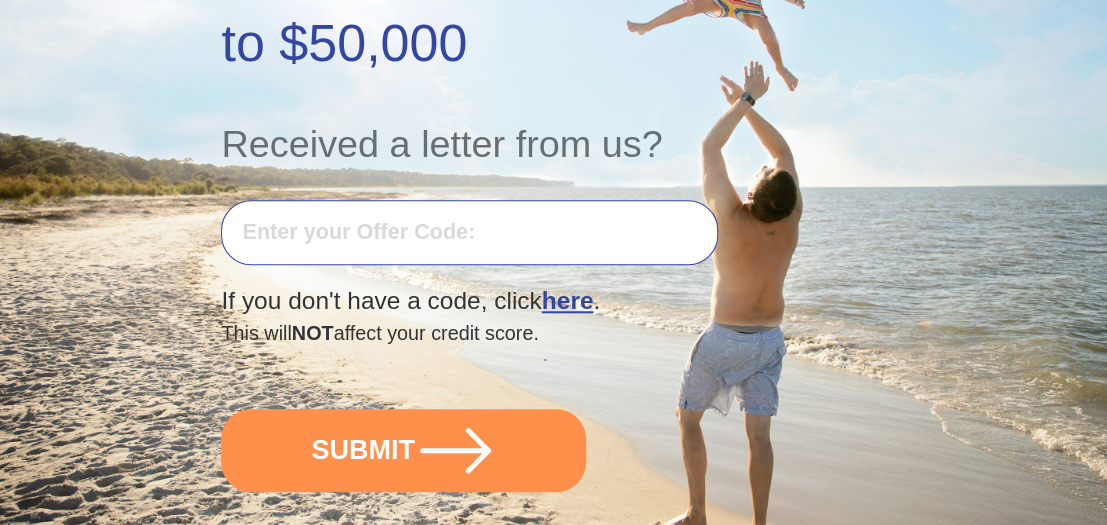 click at bounding box center (469, 232) 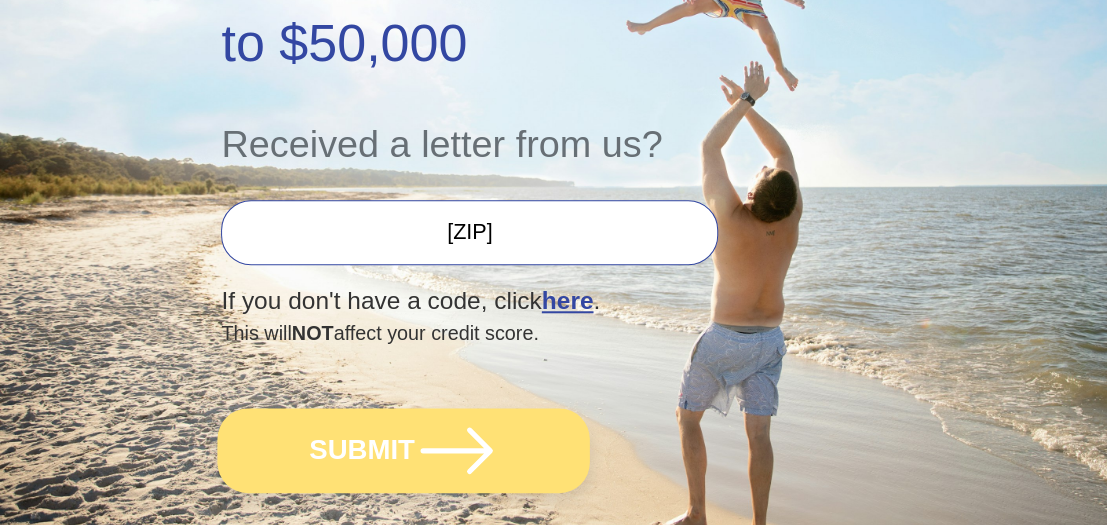type on "[CREDIT CARD NUMBER]" 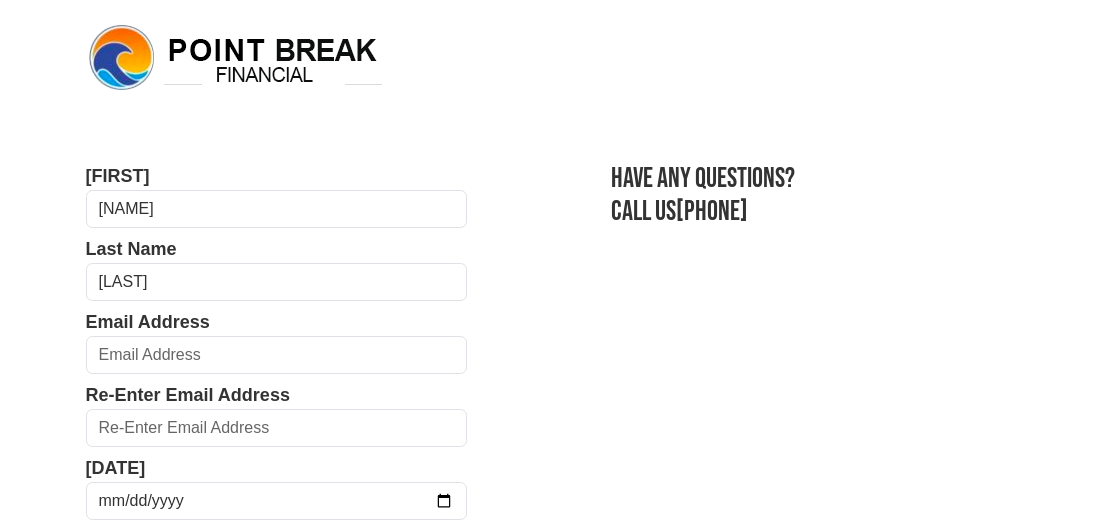 scroll, scrollTop: 0, scrollLeft: 0, axis: both 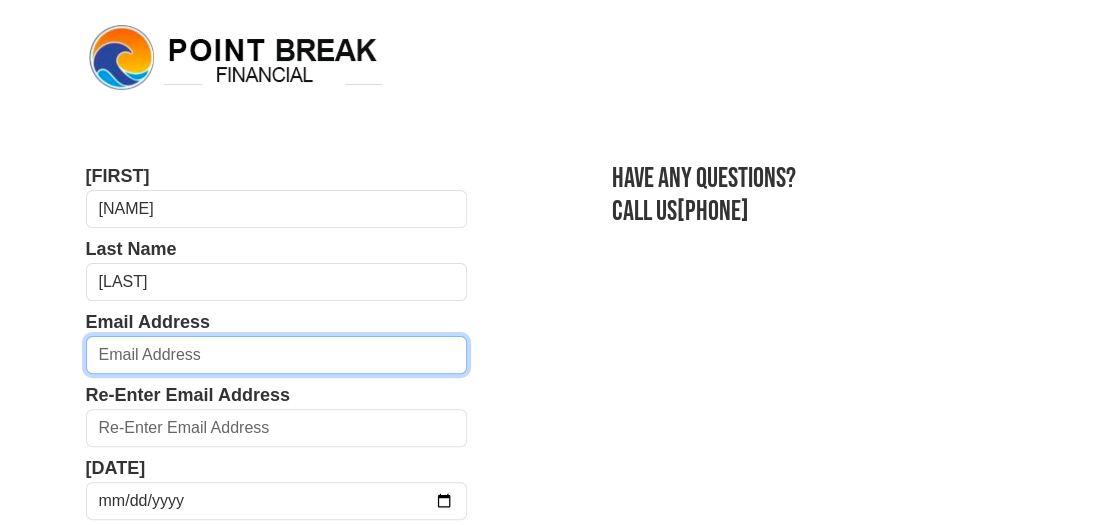 click at bounding box center (277, 355) 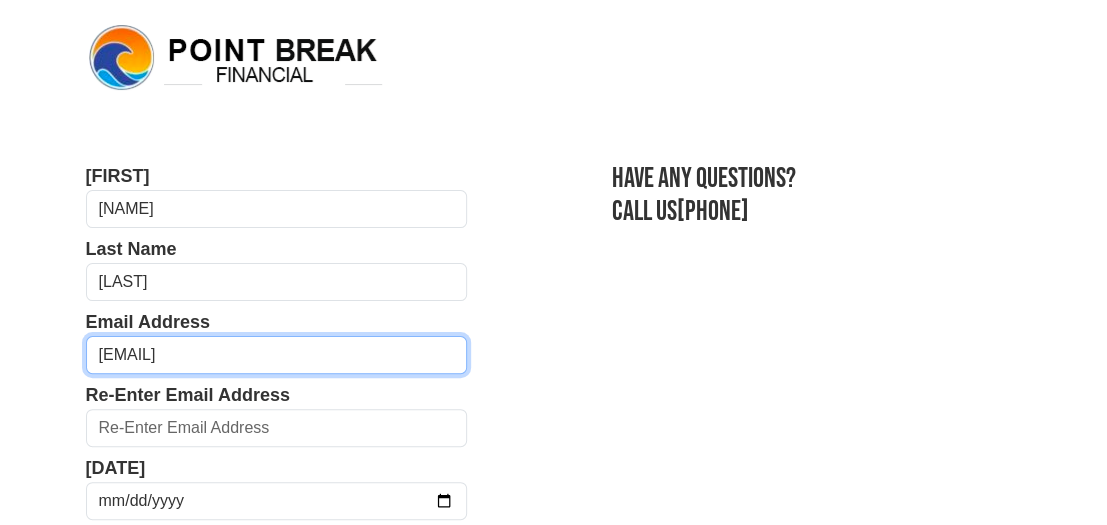 type on "[EMAIL]" 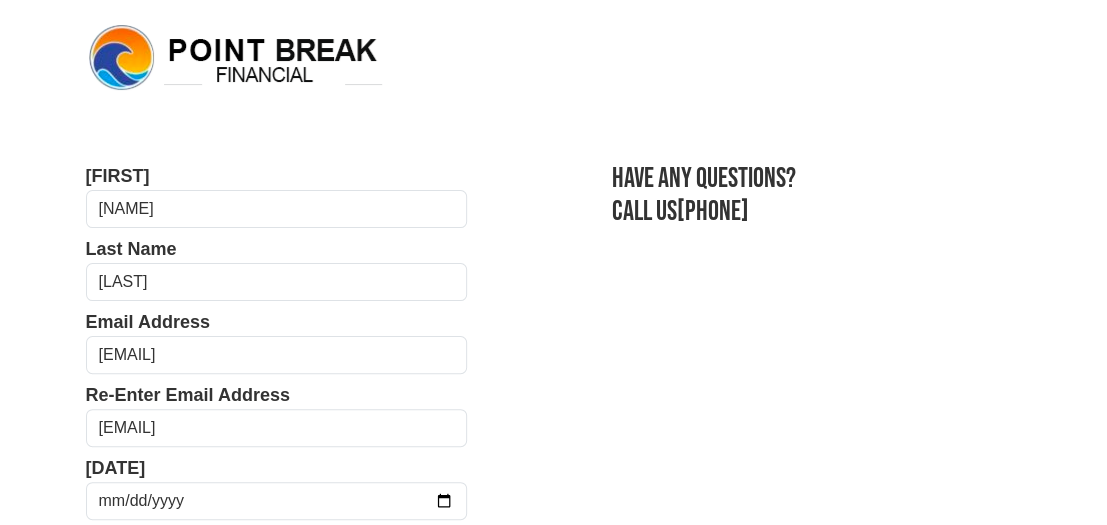 type on "[PHONE]" 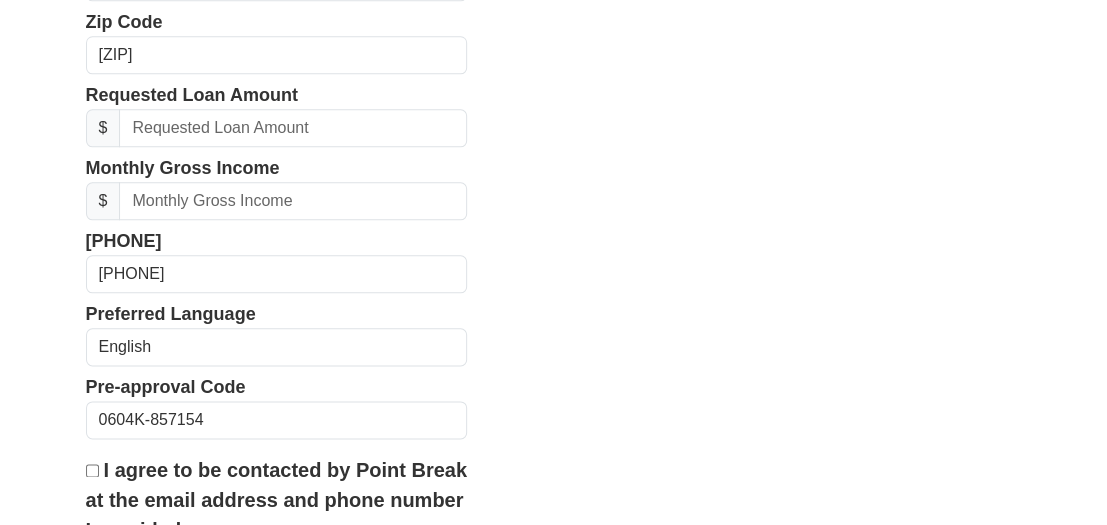scroll, scrollTop: 744, scrollLeft: 0, axis: vertical 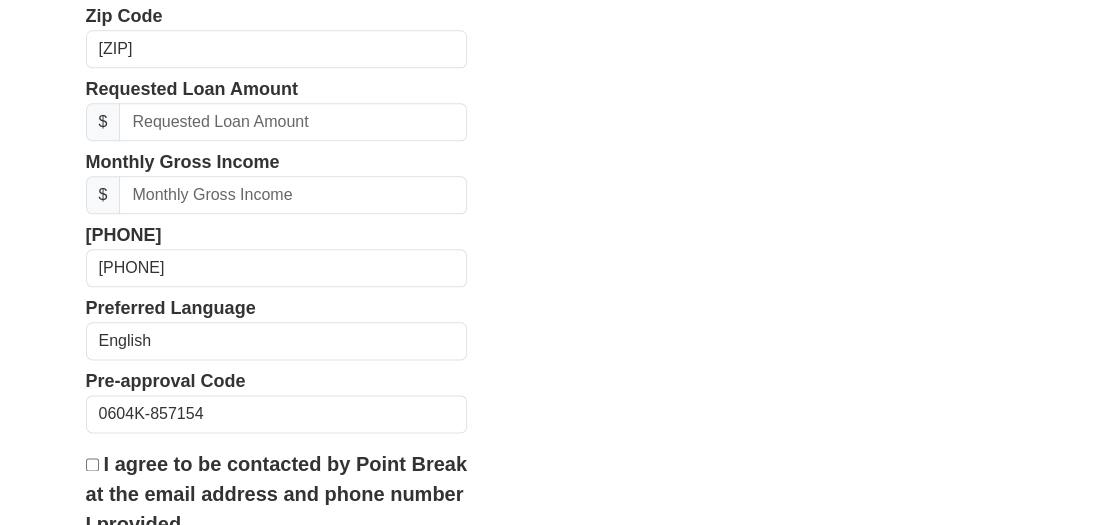 click on "First Name
[FIRST]
Last Name
[LAST]
Email Address
[EMAIL]
Re-Enter Email Address
[EMAIL]
Date of Birth
Street Address
[ADDRESS]
City
[CITY]
State
Alabama
Alaska
Arizona
Arkansas
California
Colorado
Connecticut
Delaware
District of Columbia
Florida
Georgia
Hawaii
Idaho" at bounding box center (554, 49) 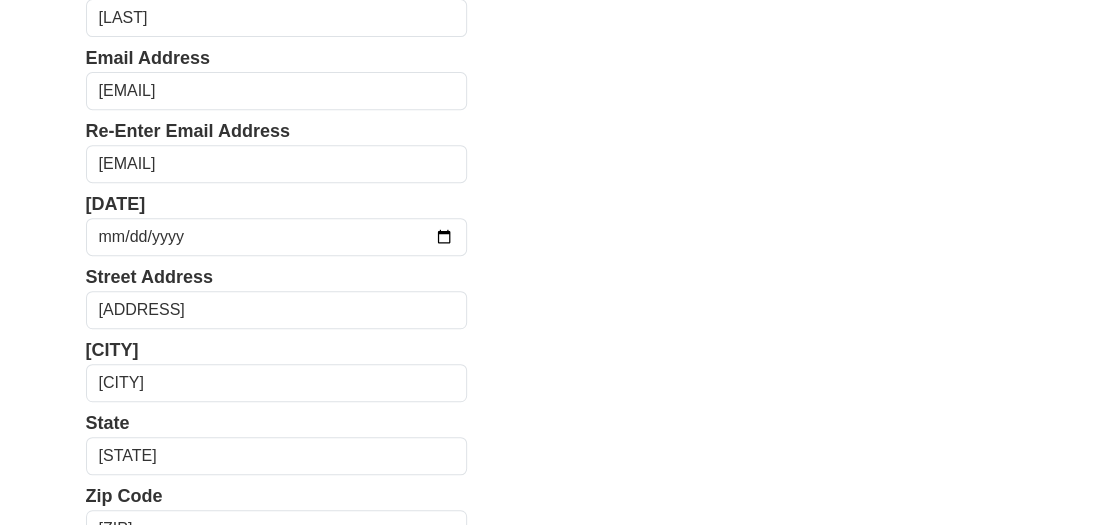 scroll, scrollTop: 224, scrollLeft: 0, axis: vertical 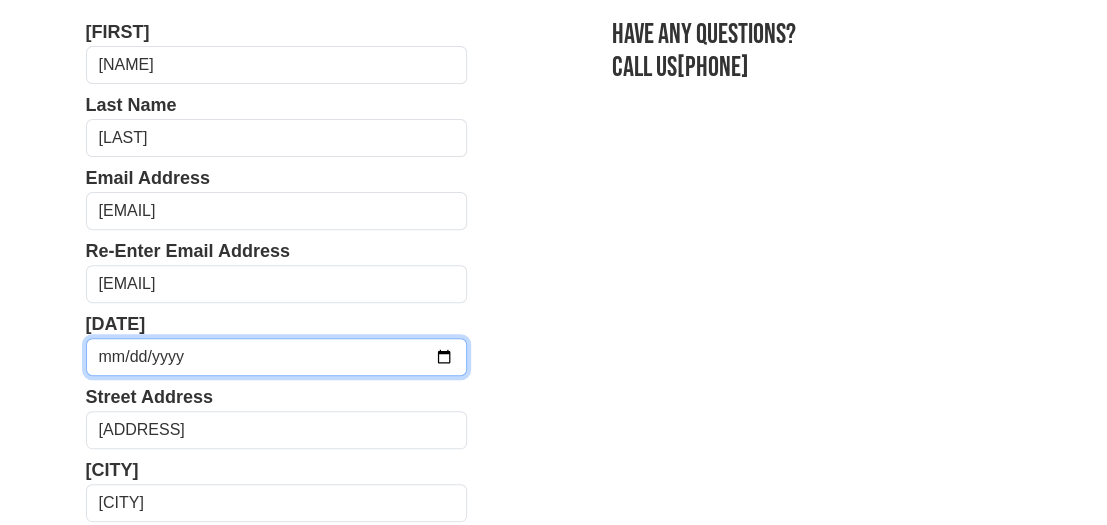 click at bounding box center (277, 357) 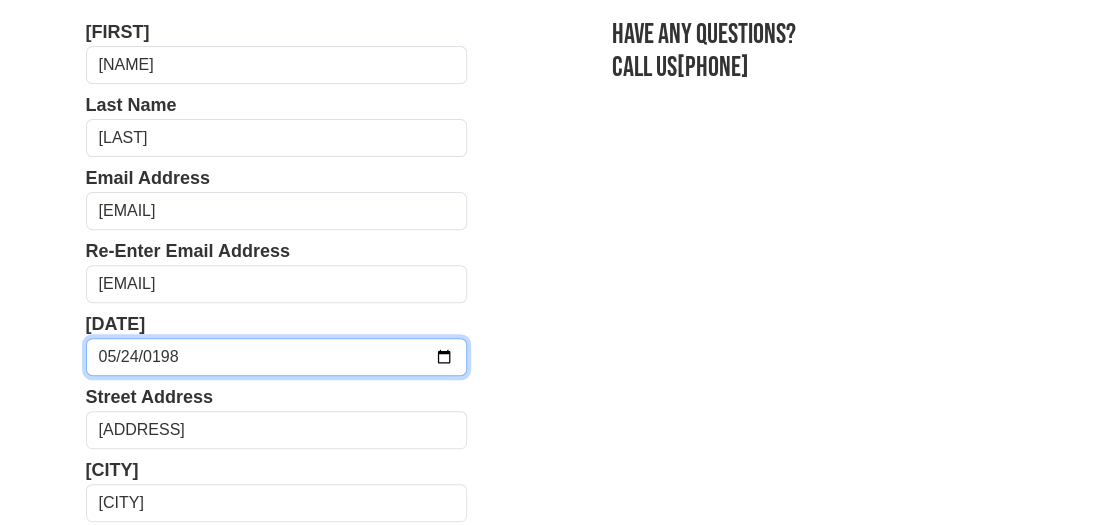 type on "[DATE]" 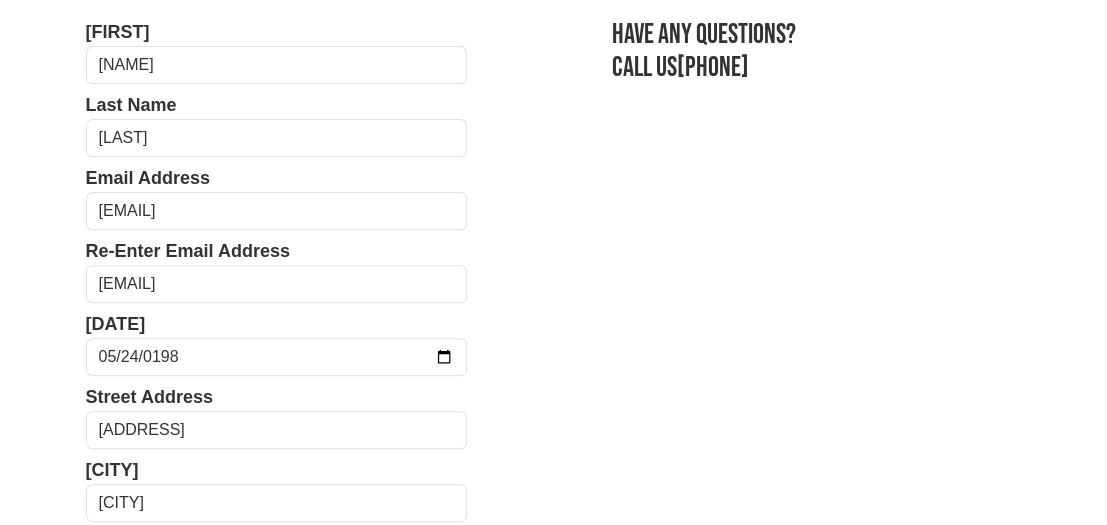 click on "First Name
[FIRST]
Last Name
[LAST]
Email Address
[EMAIL]
Re-Enter Email Address
[EMAIL]
Date of Birth
1980-05-24
Street Address
[ADDRESS]
City
[CITY]
State
Alabama
Alaska
Arizona
Arkansas
California
Colorado
Connecticut
Delaware
District of Columbia
Florida
Georgia
Hawaii
Idaho" at bounding box center [554, 649] 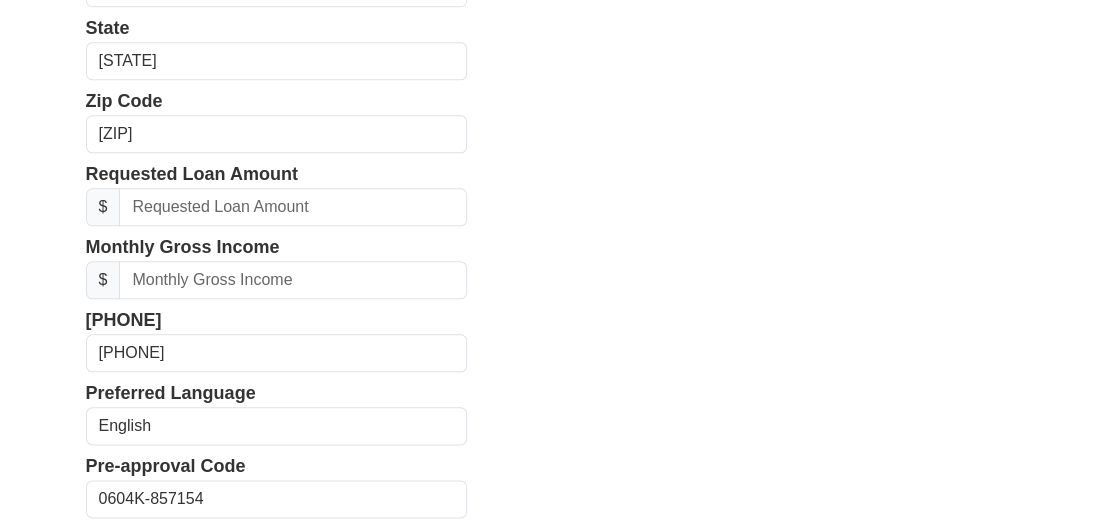 scroll, scrollTop: 660, scrollLeft: 0, axis: vertical 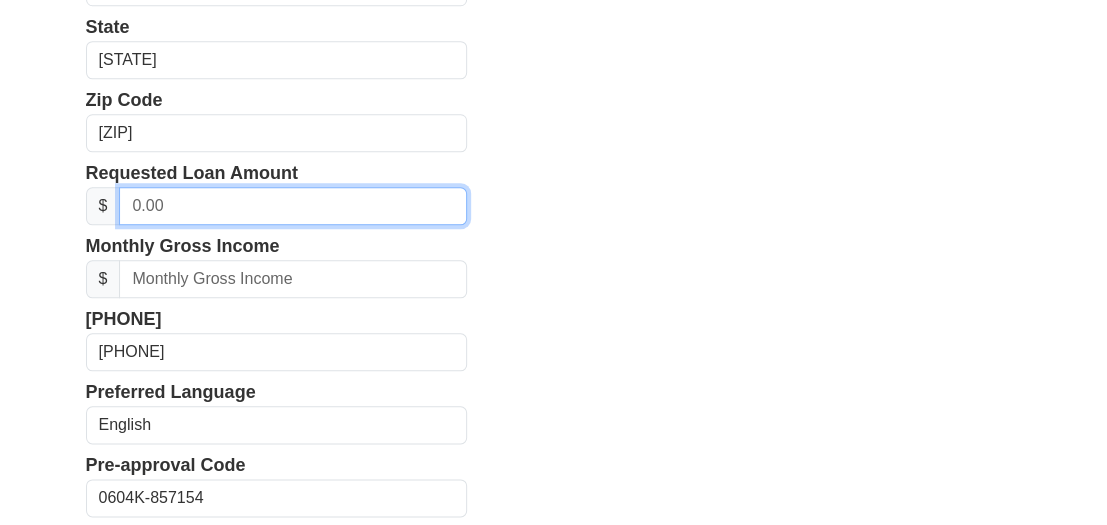 click at bounding box center [293, 206] 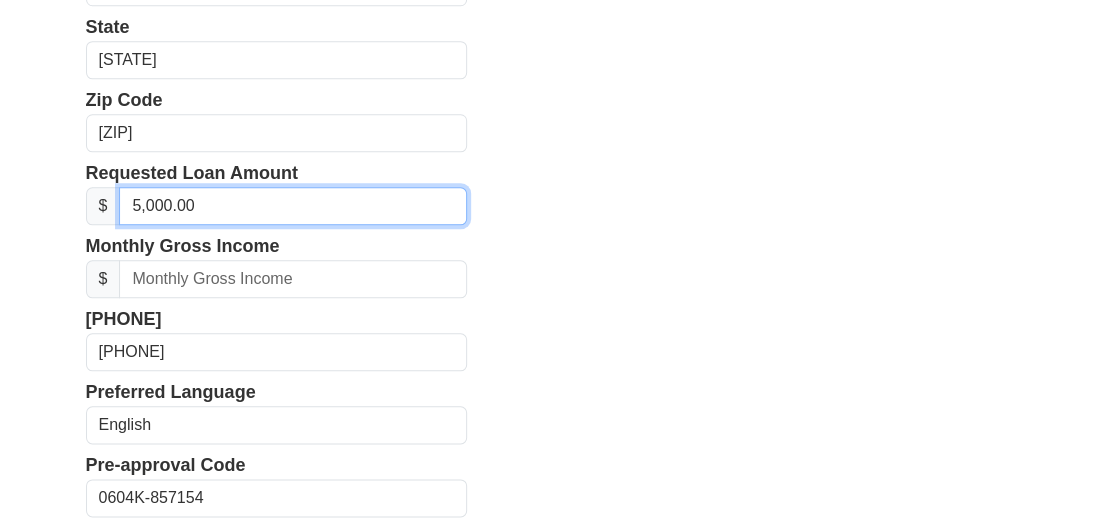 type on "50,000.00" 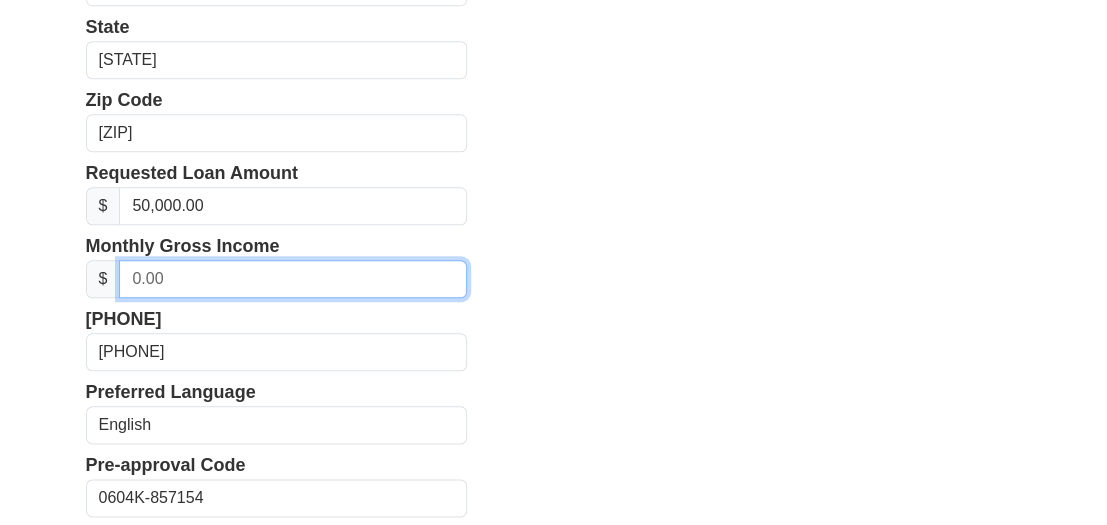click at bounding box center (293, 279) 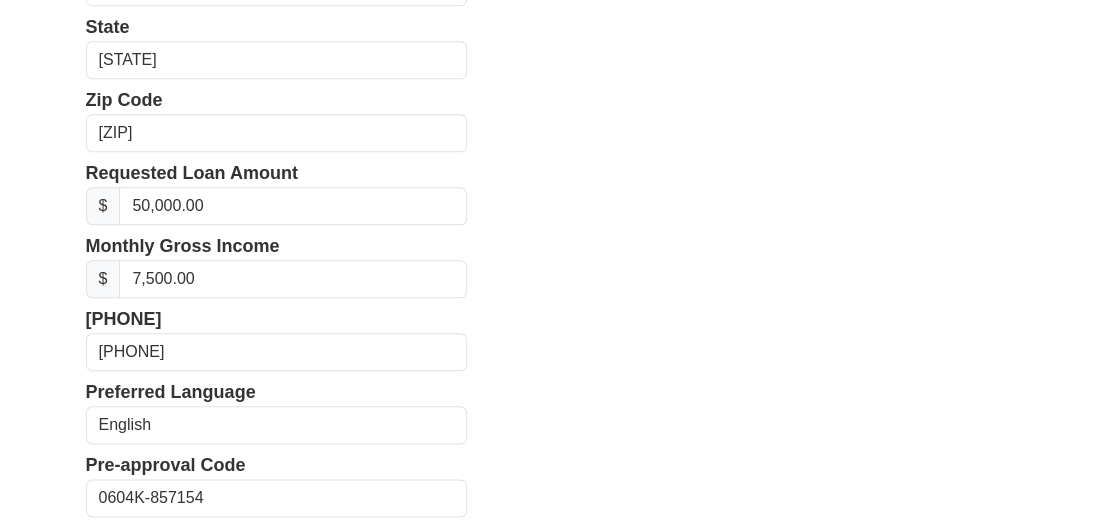 click on "First Name
[FIRST]
Last Name
[LAST]
Email Address
[EMAIL]
Re-Enter Email Address
[EMAIL]
Date of Birth
1980-05-24
Street Address
[ADDRESS]
City
[CITY]
State
Alabama
Alaska
Arizona
Arkansas
California
Colorado
Connecticut
Delaware
District of Columbia
Florida
Georgia
Hawaii
Idaho" at bounding box center (554, 133) 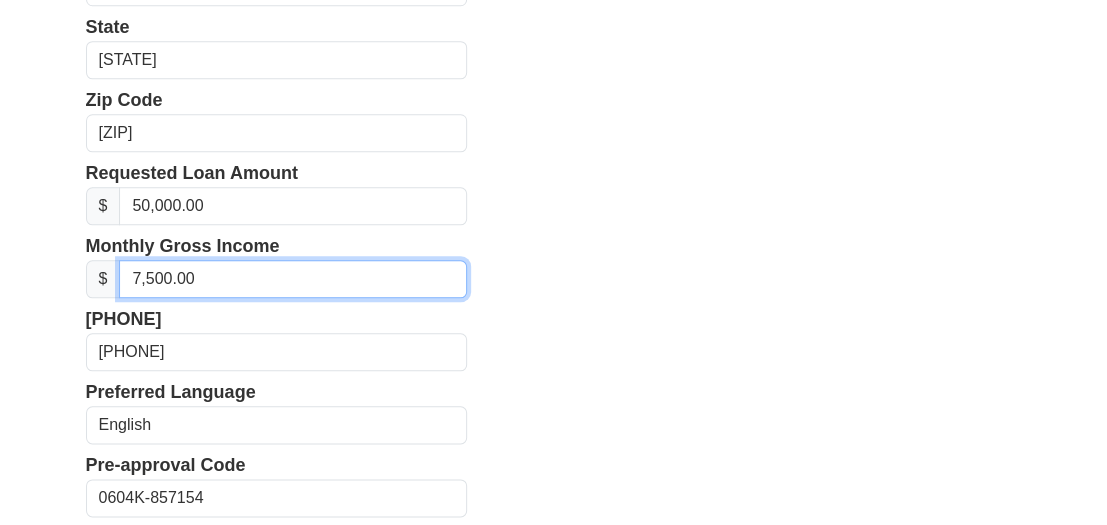 click on "7,500.00" at bounding box center (293, 279) 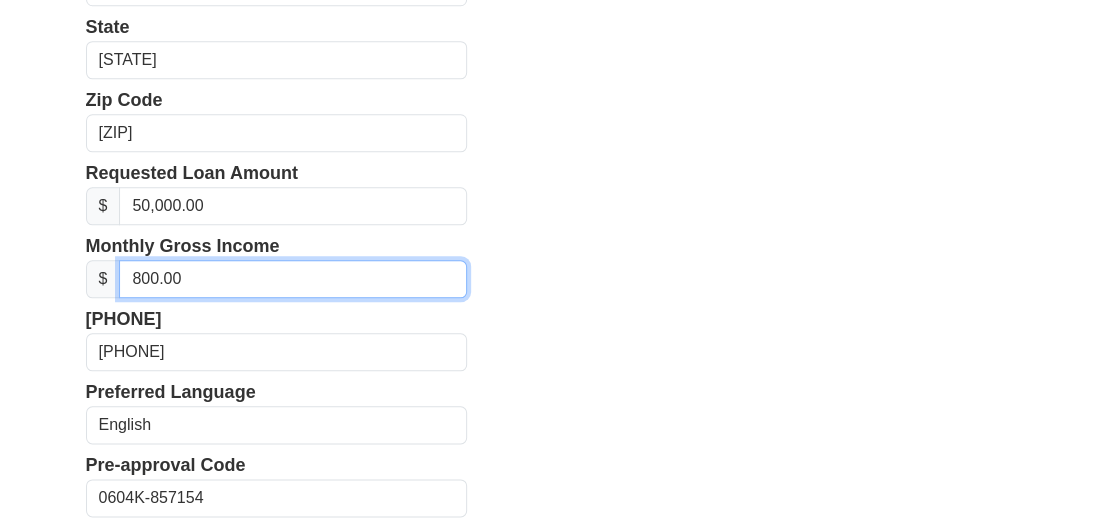 type on "8,000.00" 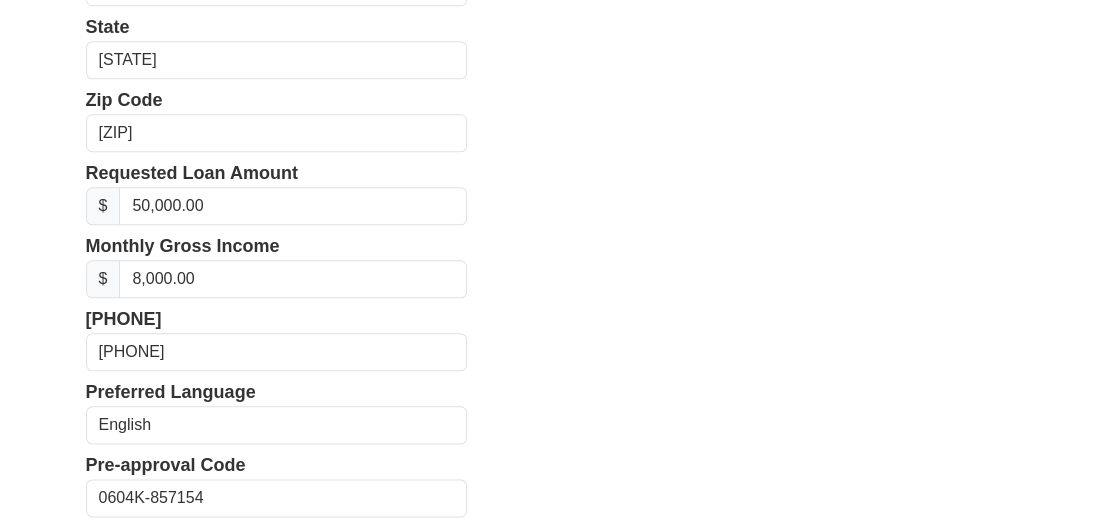 click on "First Name
[FIRST]
Last Name
[LAST]
Email Address
[EMAIL]
Re-Enter Email Address
[EMAIL]
Date of Birth
1980-05-24
Street Address
[ADDRESS]
City
[CITY]
State
Alabama
Alaska
Arizona
Arkansas
California
Colorado
Connecticut
Delaware
District of Columbia
Florida
Georgia
Hawaii
Idaho" at bounding box center (554, 133) 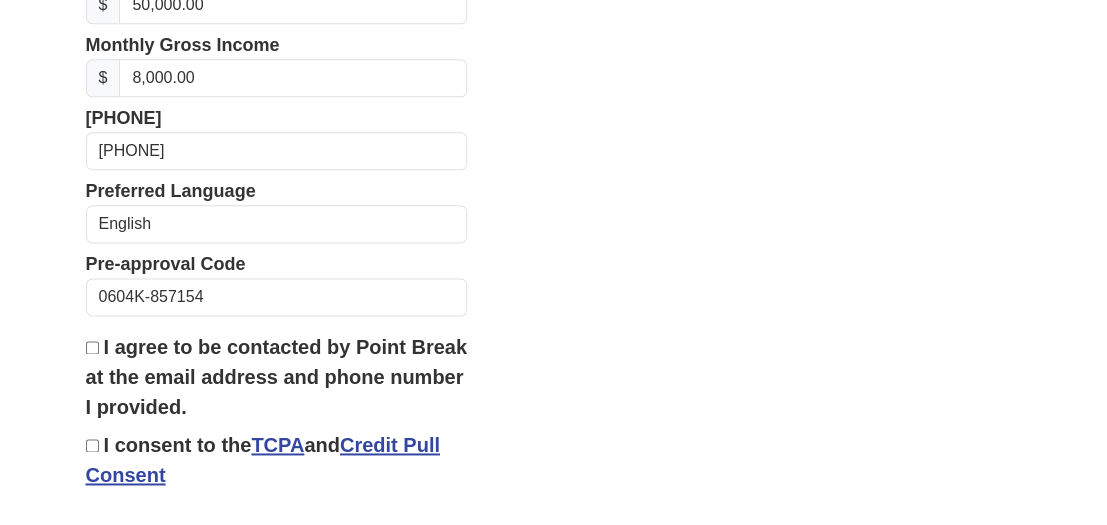 scroll, scrollTop: 898, scrollLeft: 0, axis: vertical 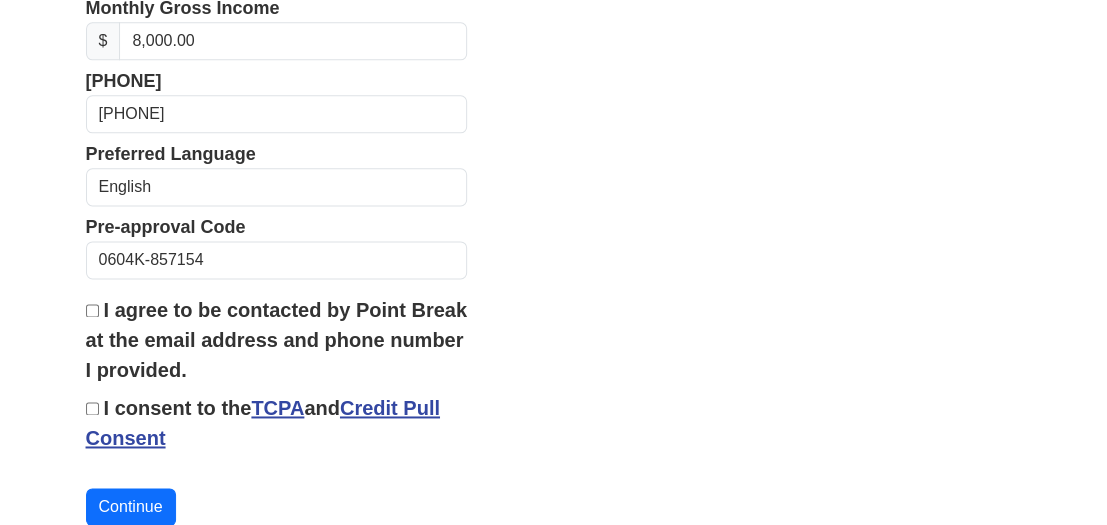 click on "I consent to the
TCPA  and
Credit Pull Consent" at bounding box center [92, 408] 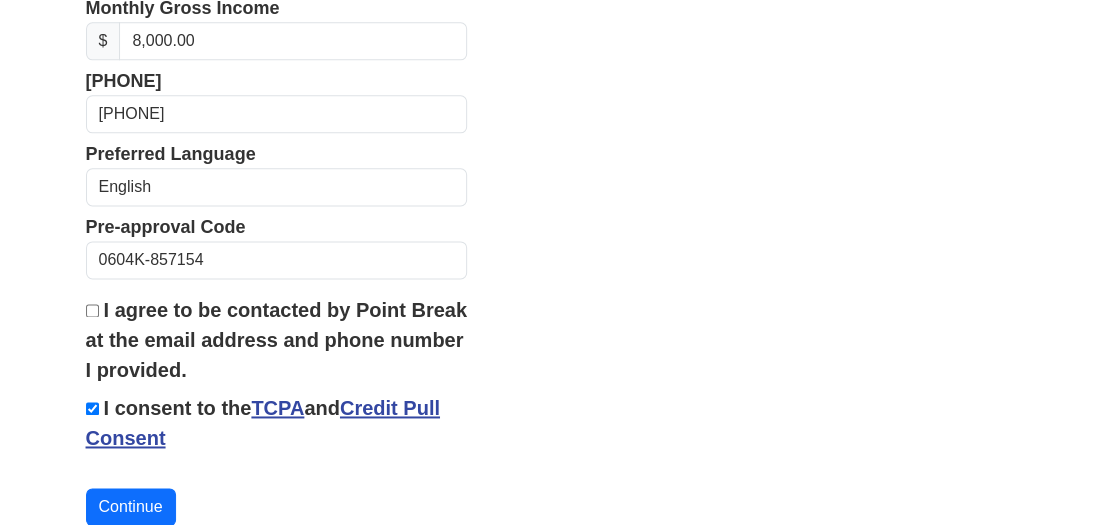 click on "First Name
[FIRST]
Last Name
[LAST]
Email Address
[EMAIL]
Re-Enter Email Address
[EMAIL]
Date of Birth
1980-05-24
Street Address
[ADDRESS]
City
[CITY]
State
Alabama
Alaska
Arizona
Arkansas
California
Colorado
Connecticut
Delaware
District of Columbia
Florida
Georgia
Hawaii
Idaho" at bounding box center [554, -105] 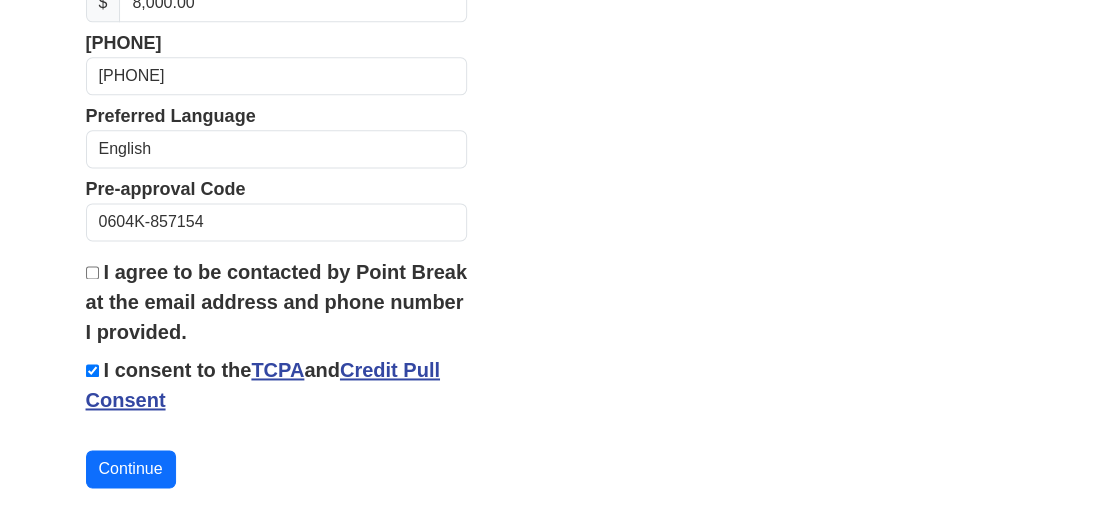 scroll, scrollTop: 938, scrollLeft: 0, axis: vertical 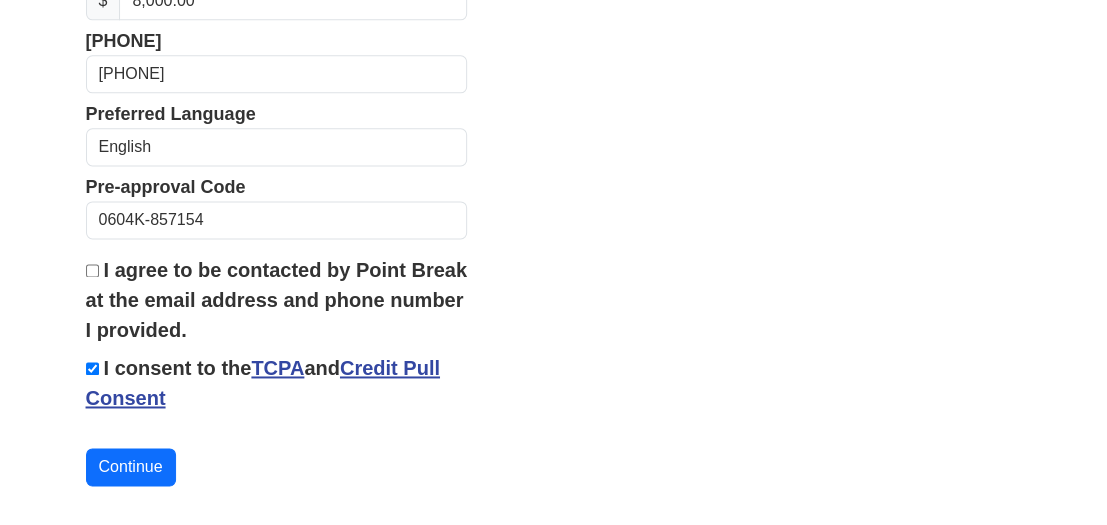 click on "First Name
[FIRST]
Last Name
[LAST]
Email Address
[EMAIL]
Re-Enter Email Address
[EMAIL]
Date of Birth
1980-05-24
Street Address
[ADDRESS]
City
[CITY]
State
Alabama
Alaska
Arizona
Arkansas
California
Colorado
Connecticut
Delaware
District of Columbia
Florida
Georgia
Hawaii
Idaho" at bounding box center (277, -145) 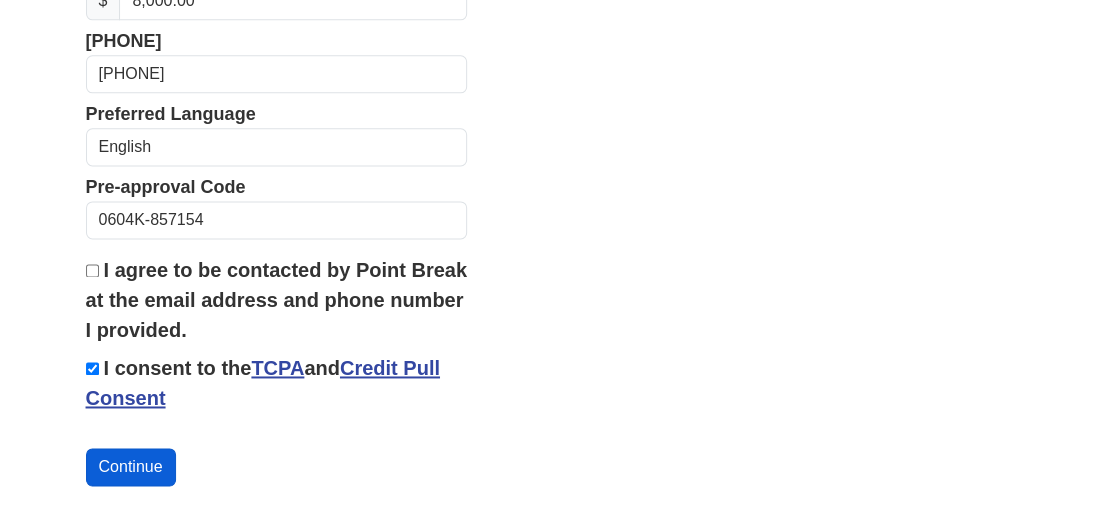 click on "Continue" at bounding box center [131, 467] 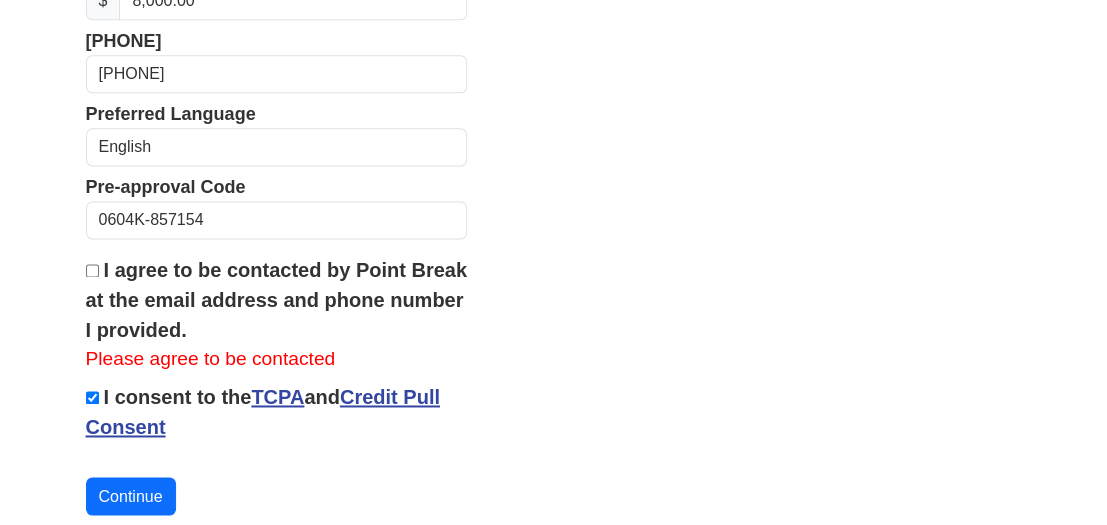 click on "I agree to be contacted by Point Break at the email address and phone number I provided." at bounding box center (92, 270) 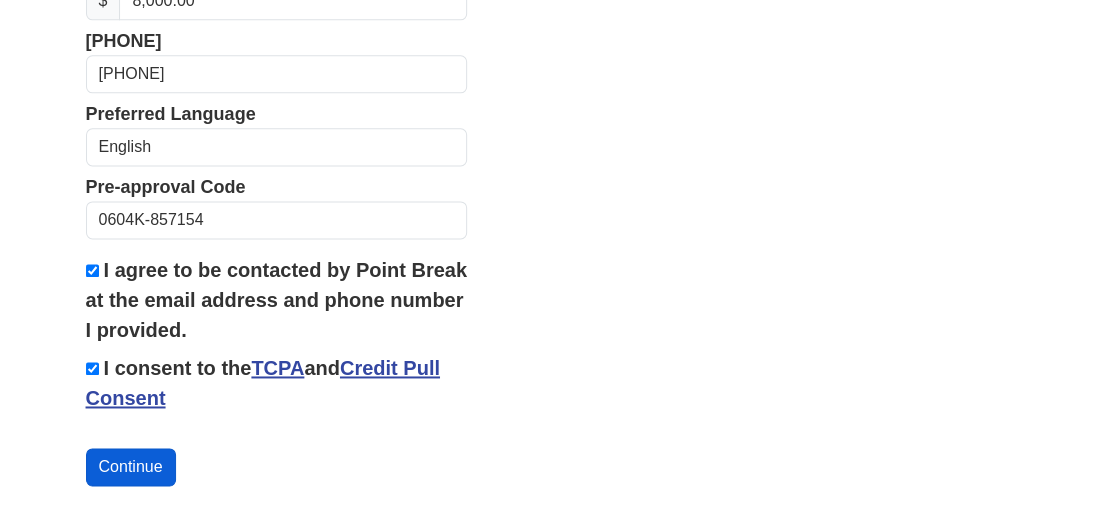 click on "Continue" at bounding box center (131, 467) 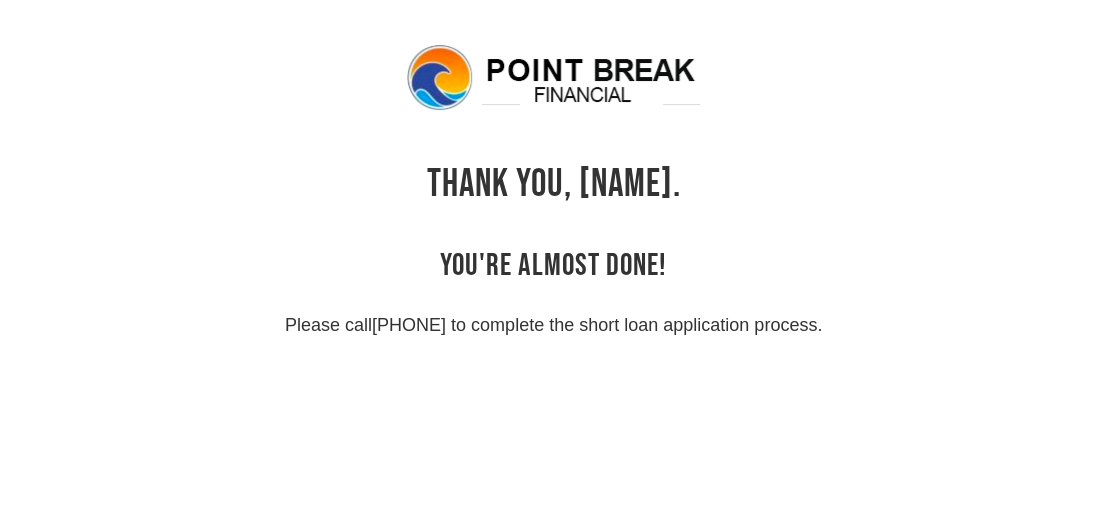 scroll, scrollTop: 0, scrollLeft: 0, axis: both 